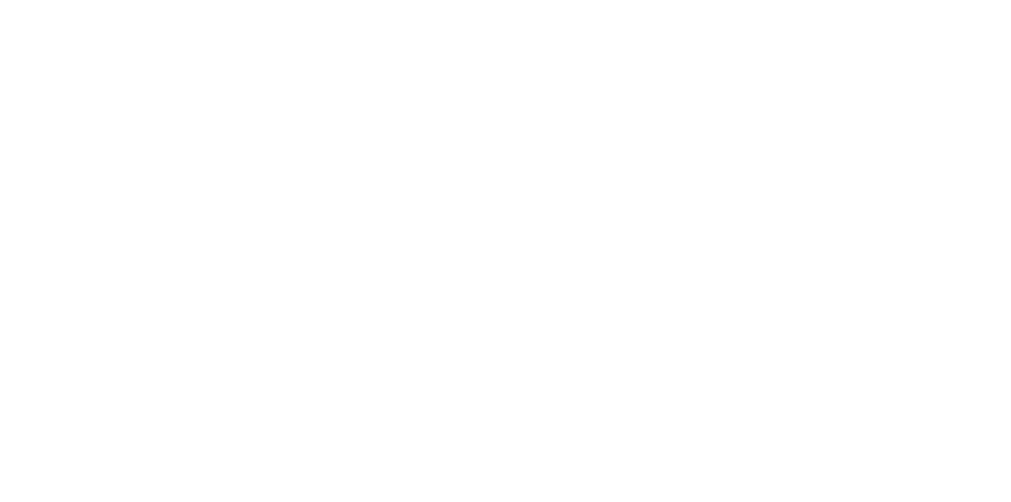scroll, scrollTop: 0, scrollLeft: 0, axis: both 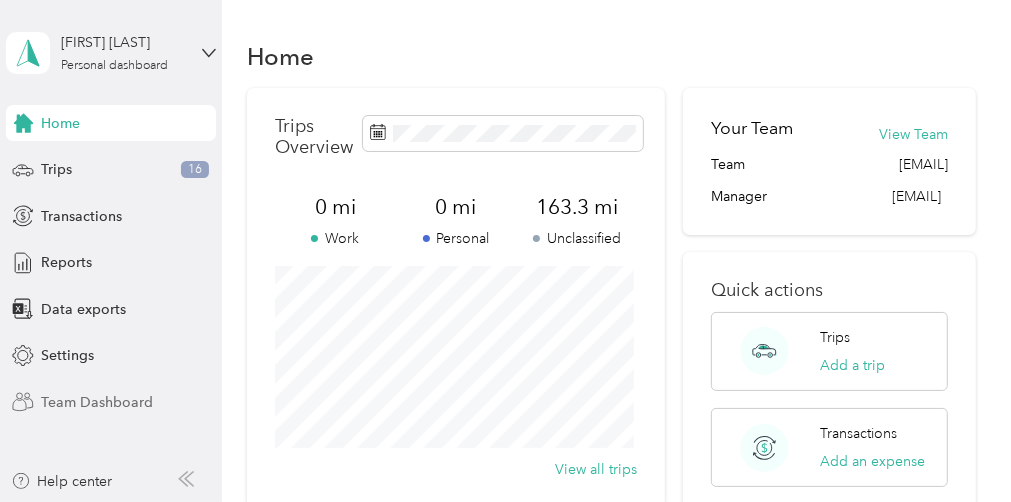 click on "Team Dashboard" at bounding box center [97, 402] 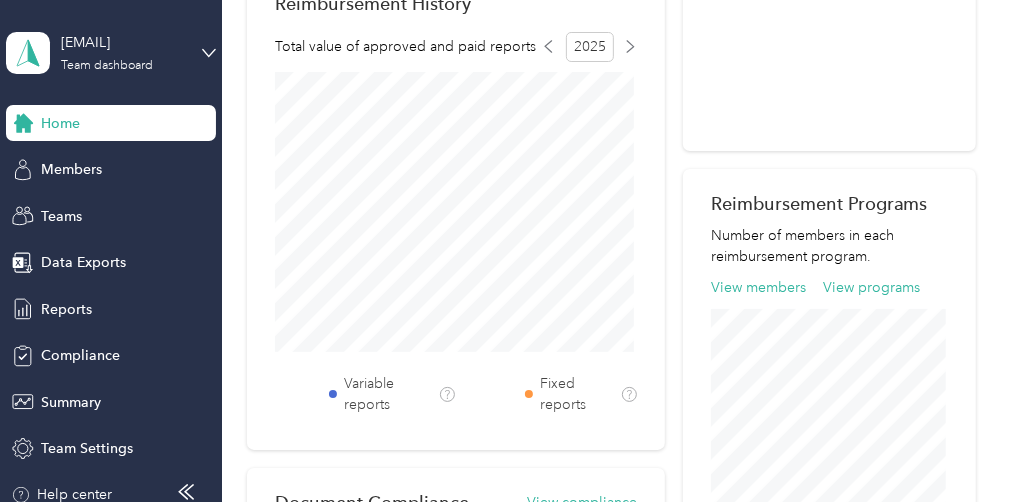 scroll, scrollTop: 501, scrollLeft: 0, axis: vertical 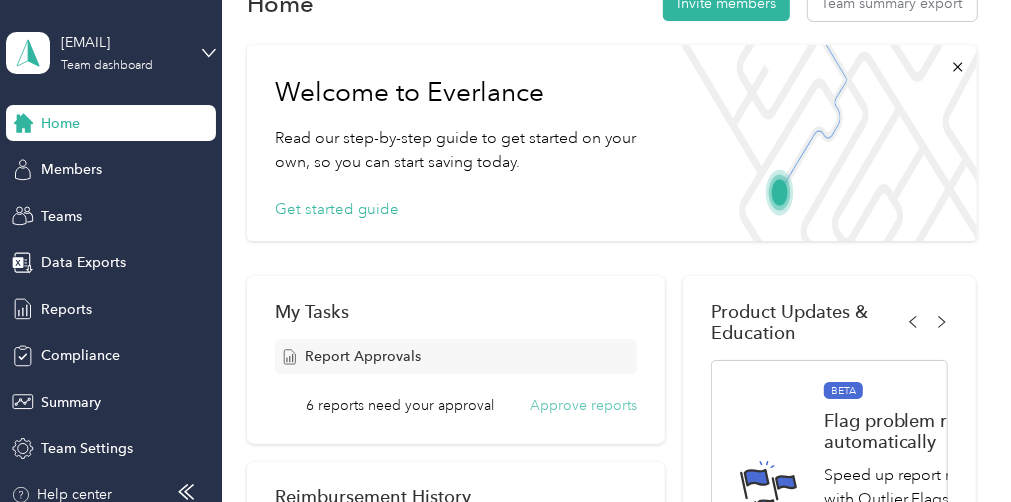 click on "Approve reports" at bounding box center (583, 405) 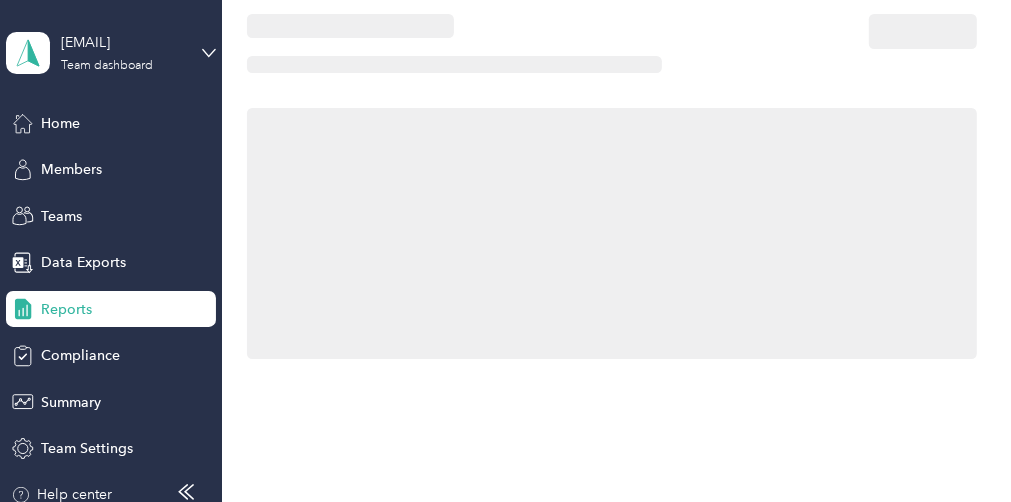 scroll, scrollTop: 53, scrollLeft: 0, axis: vertical 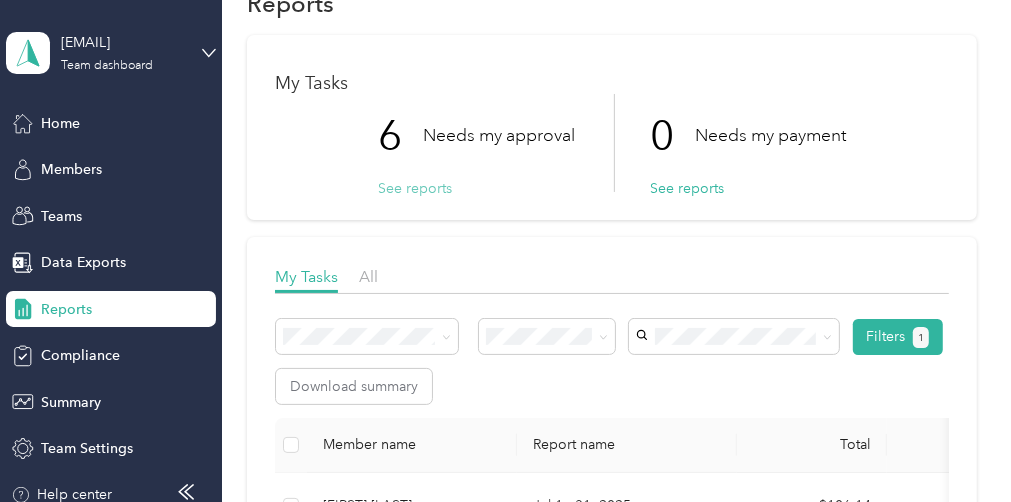click on "See reports" at bounding box center [415, 188] 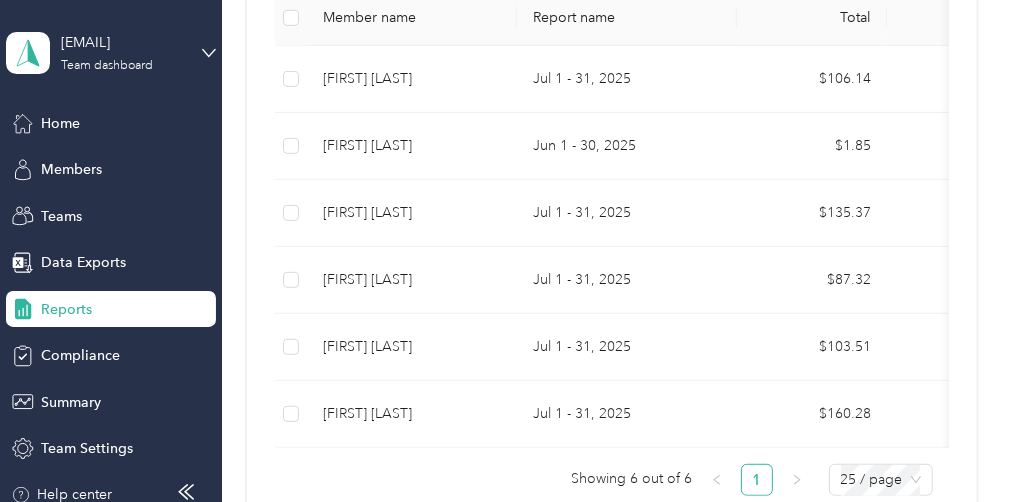 scroll, scrollTop: 482, scrollLeft: 0, axis: vertical 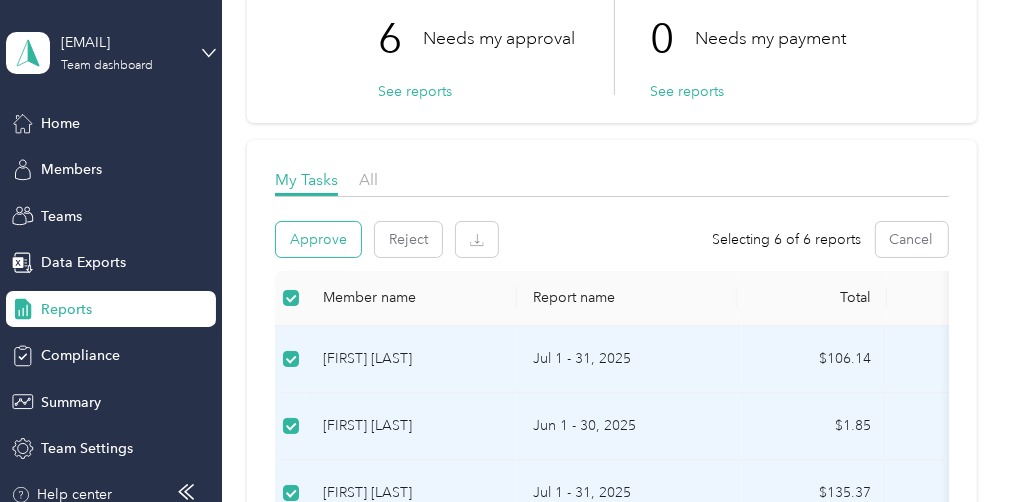click on "Approve" at bounding box center (318, 239) 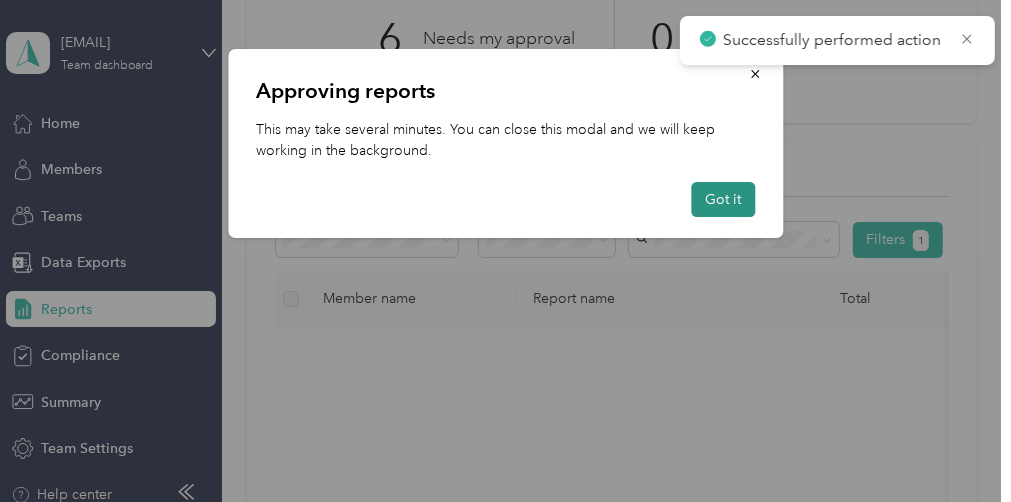 click on "Got it" at bounding box center (723, 199) 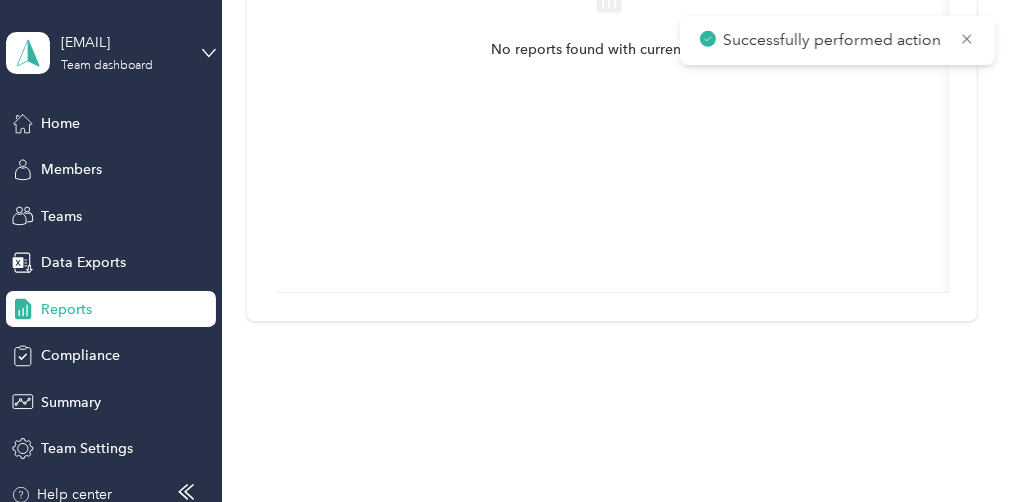 scroll, scrollTop: 0, scrollLeft: 0, axis: both 